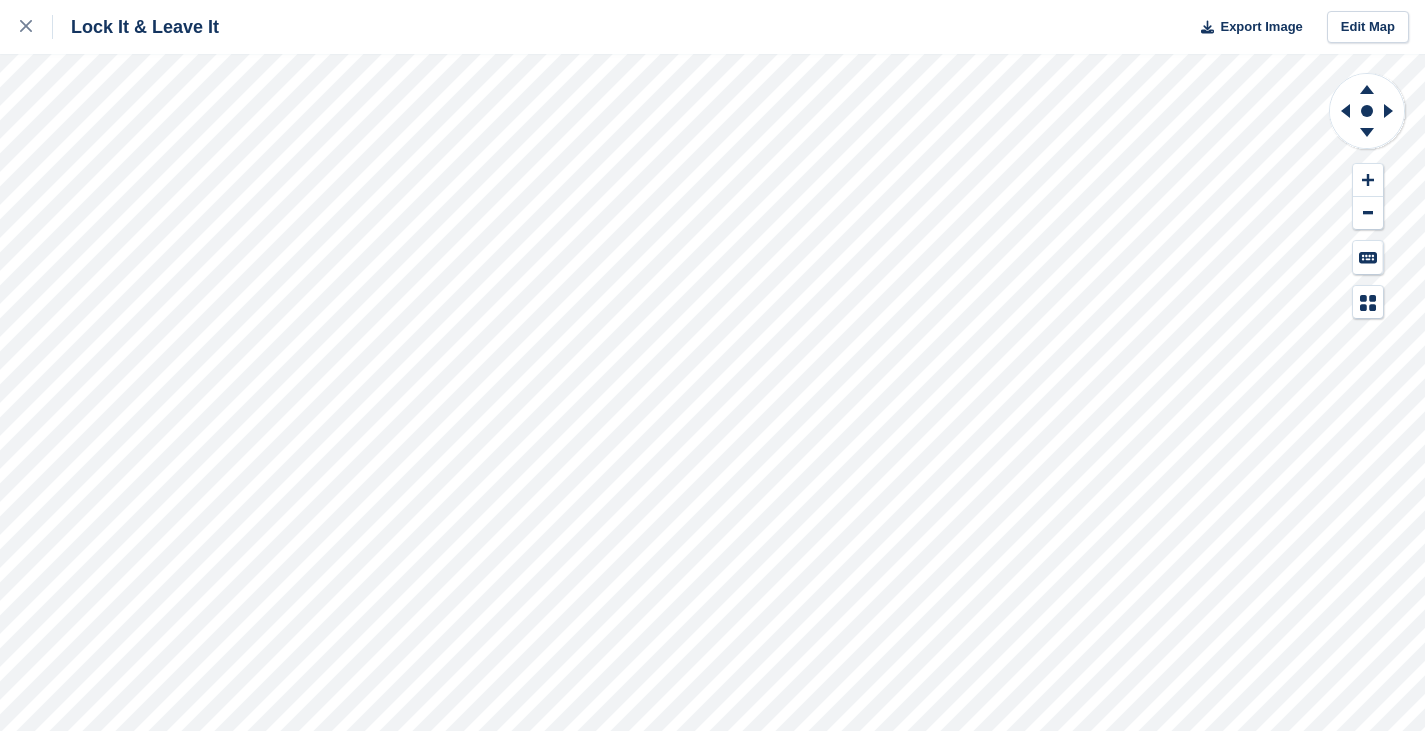 scroll, scrollTop: 0, scrollLeft: 0, axis: both 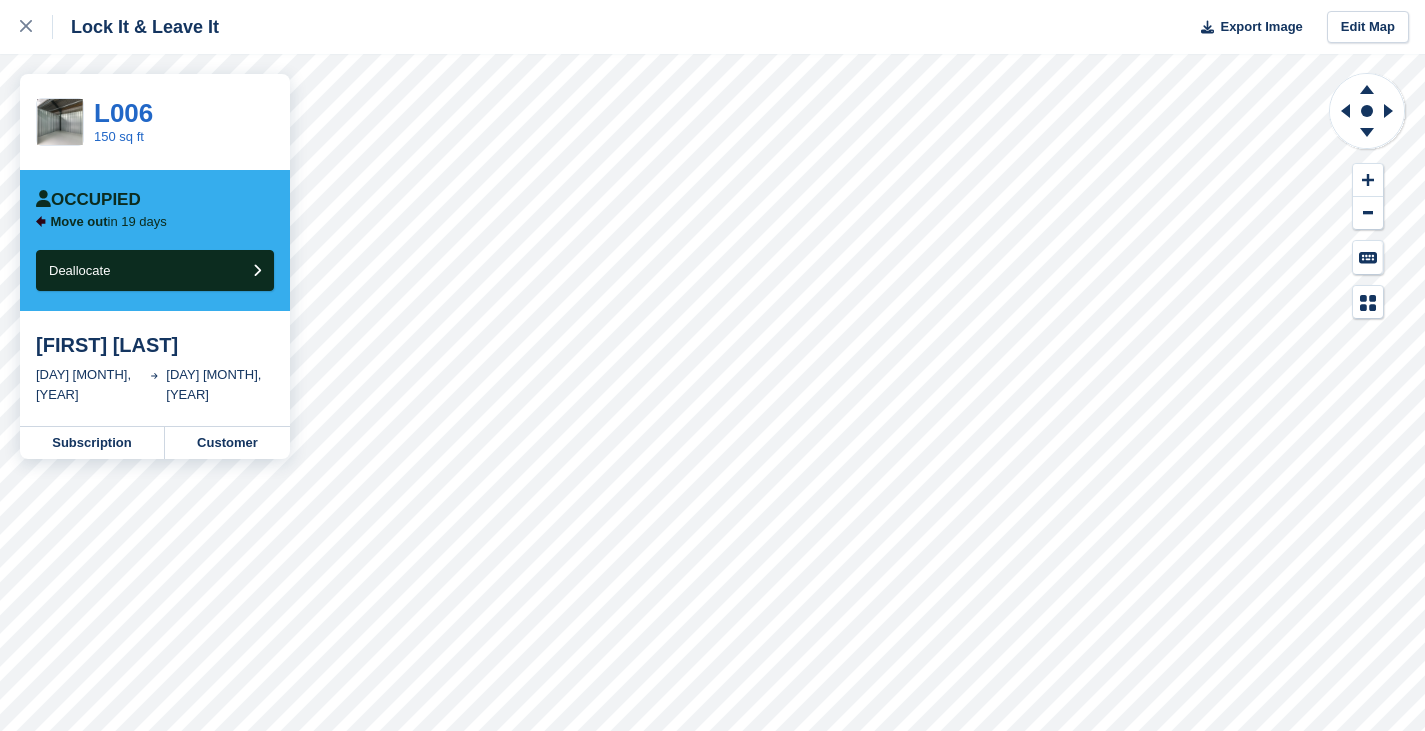 click on "Louise Dymond" at bounding box center (155, 345) 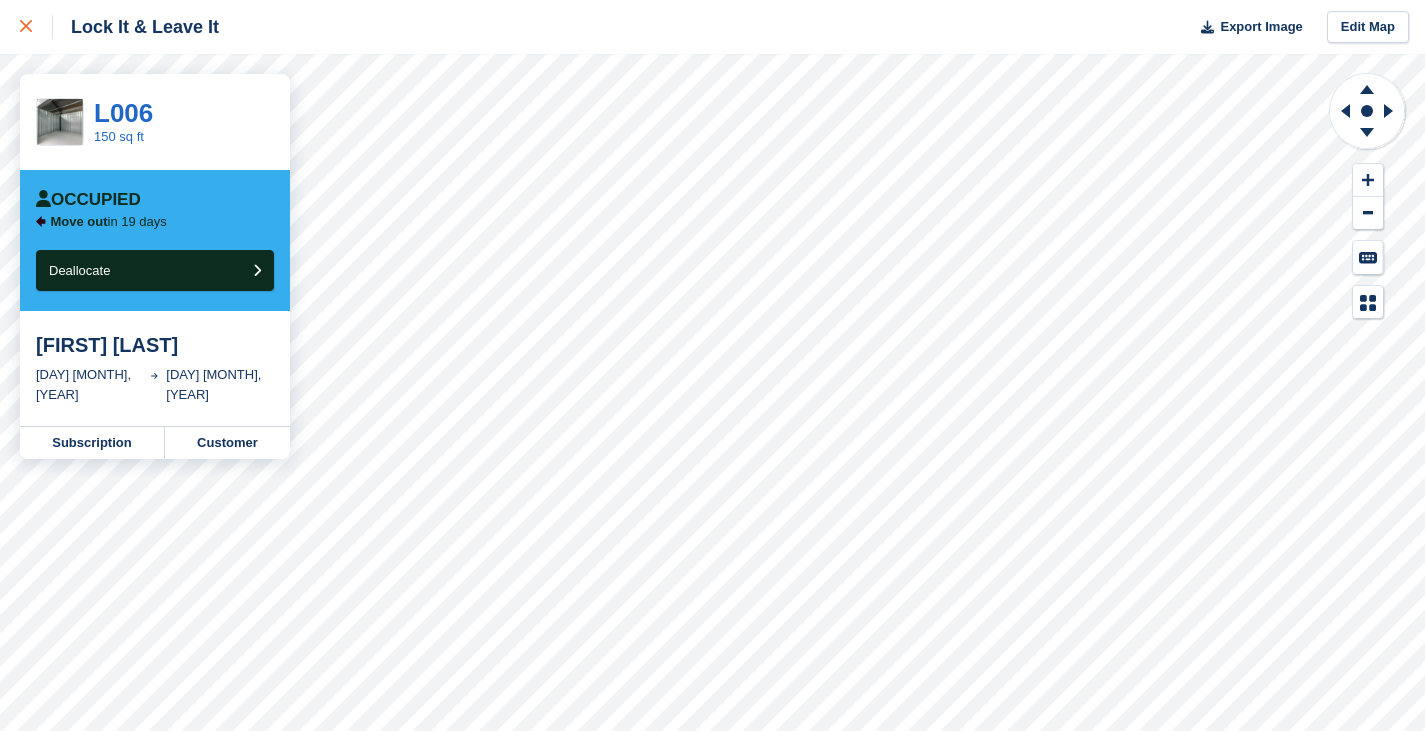 click 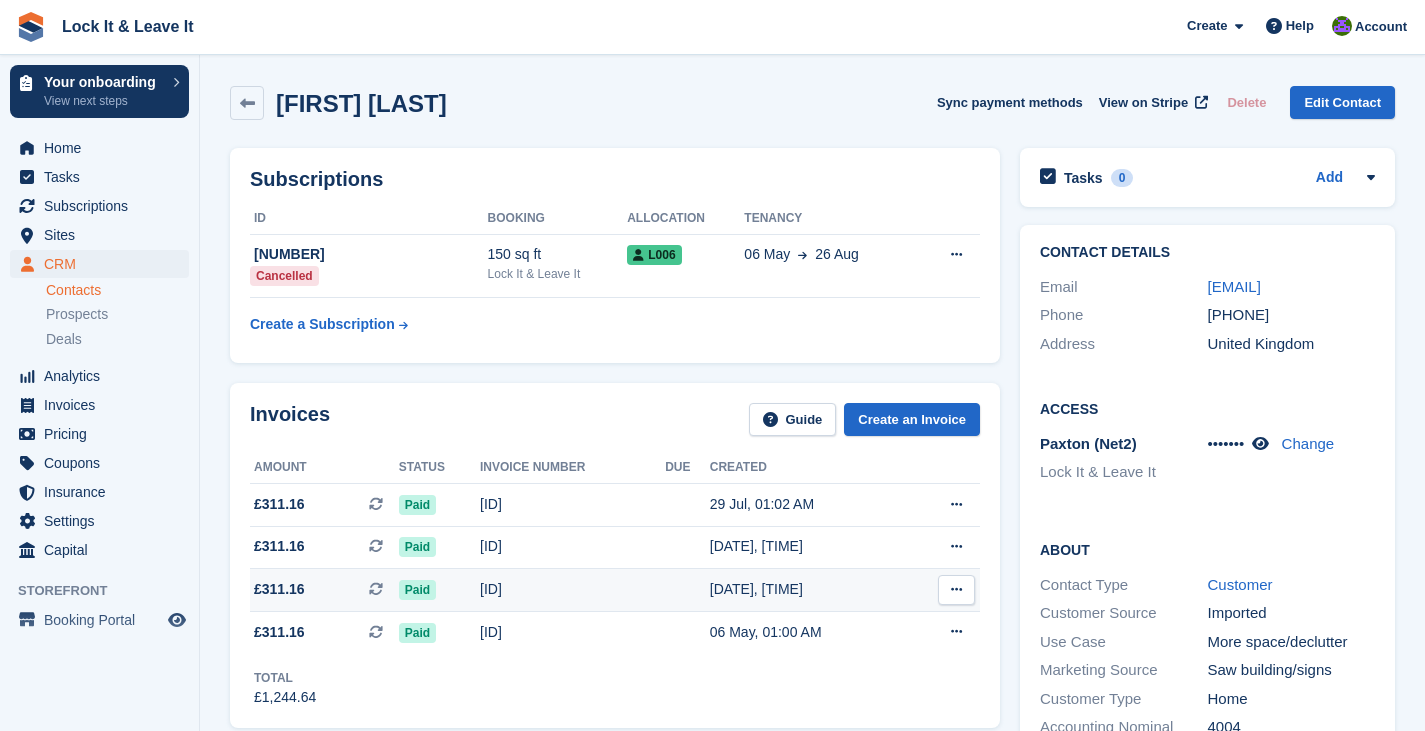 scroll, scrollTop: 0, scrollLeft: 0, axis: both 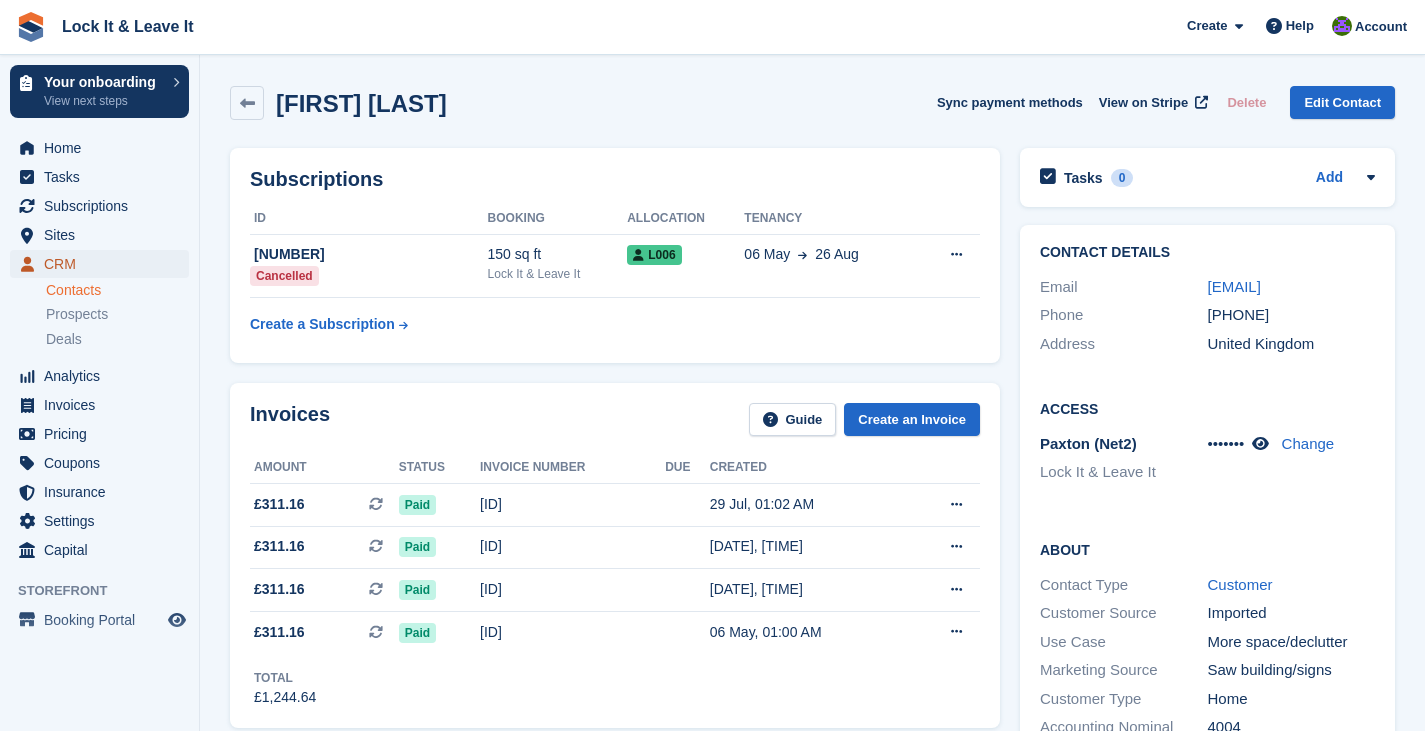 click on "CRM" at bounding box center [99, 264] 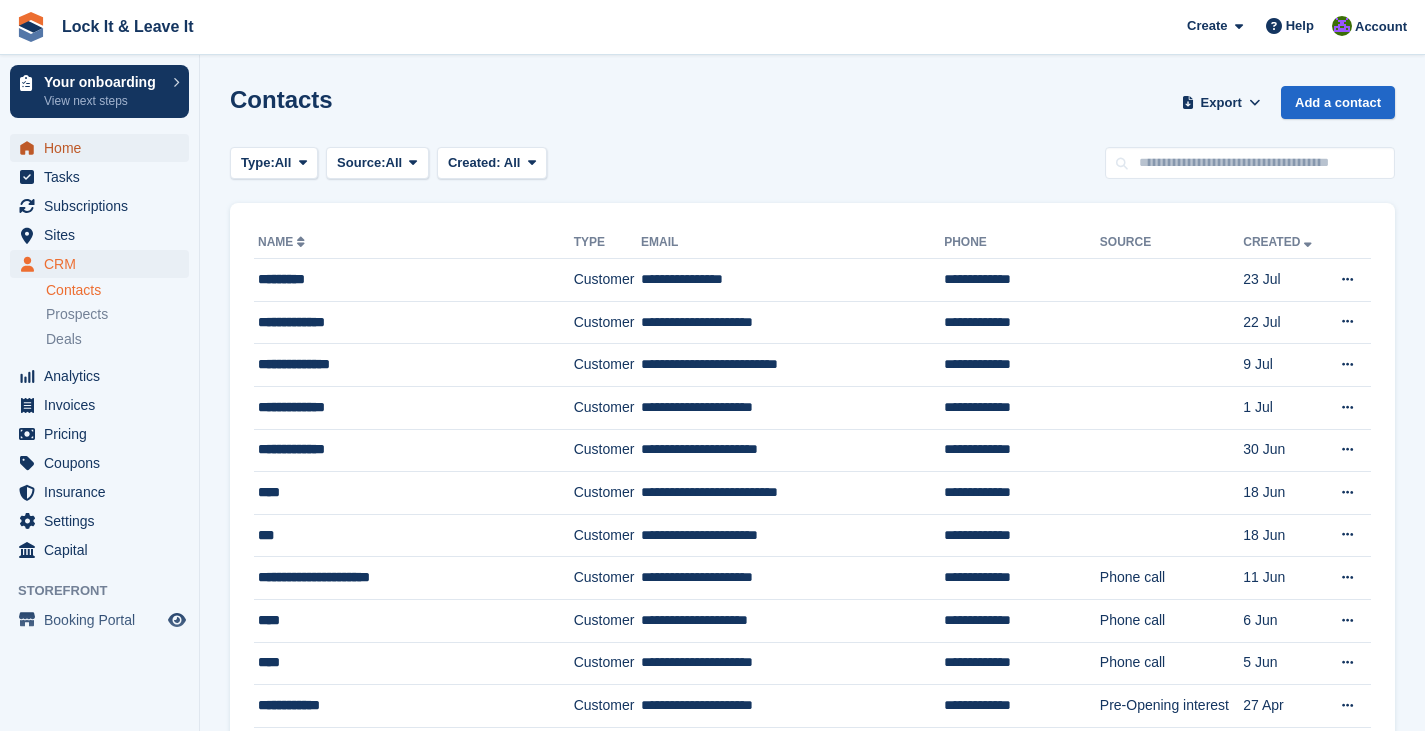 click on "Home" at bounding box center (104, 148) 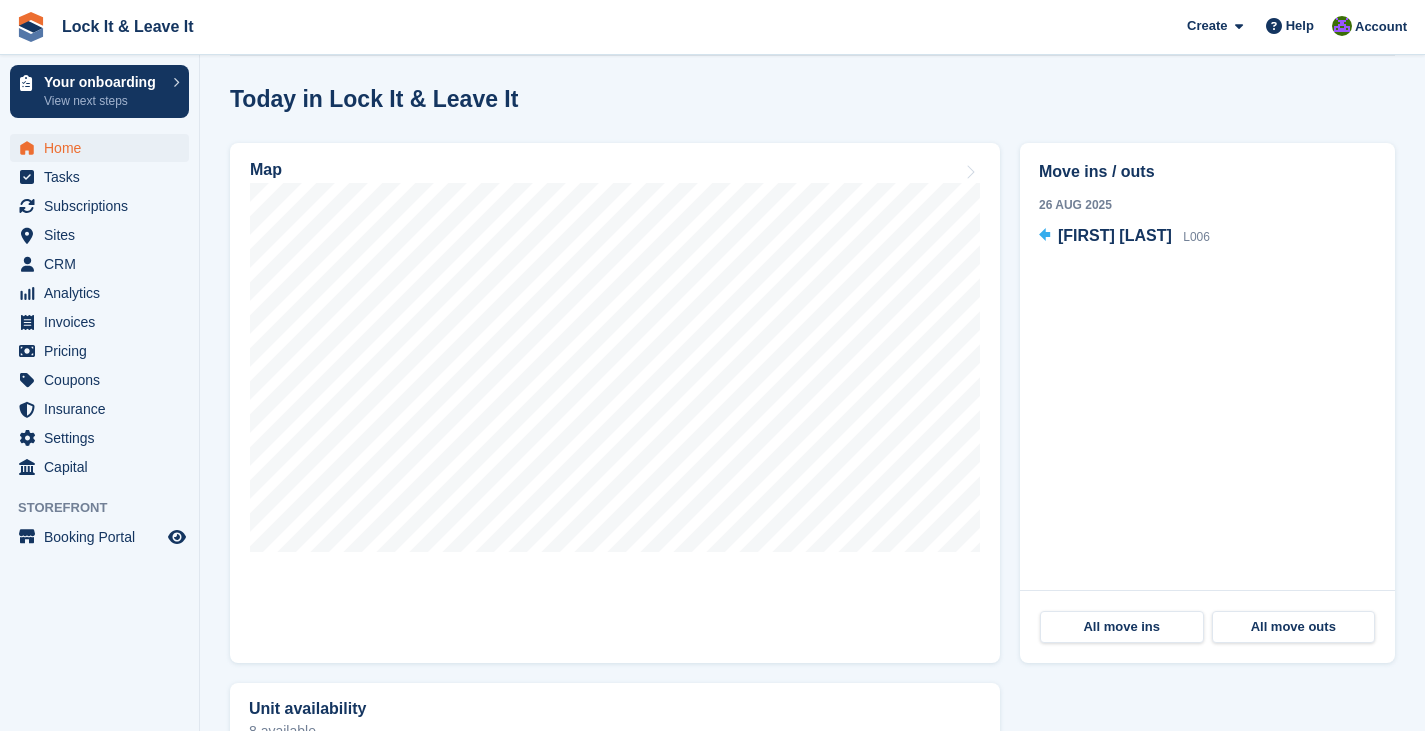 scroll, scrollTop: 539, scrollLeft: 0, axis: vertical 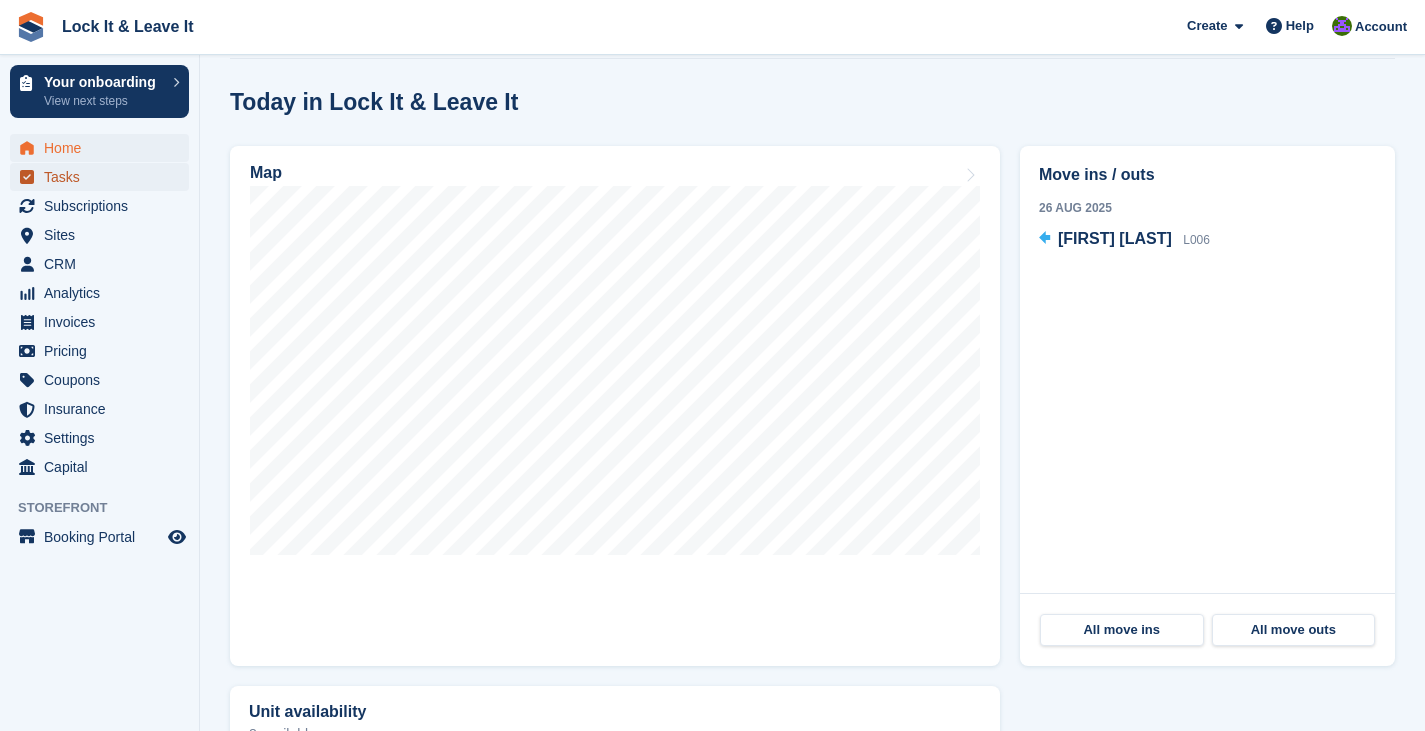 click on "Tasks" at bounding box center (104, 177) 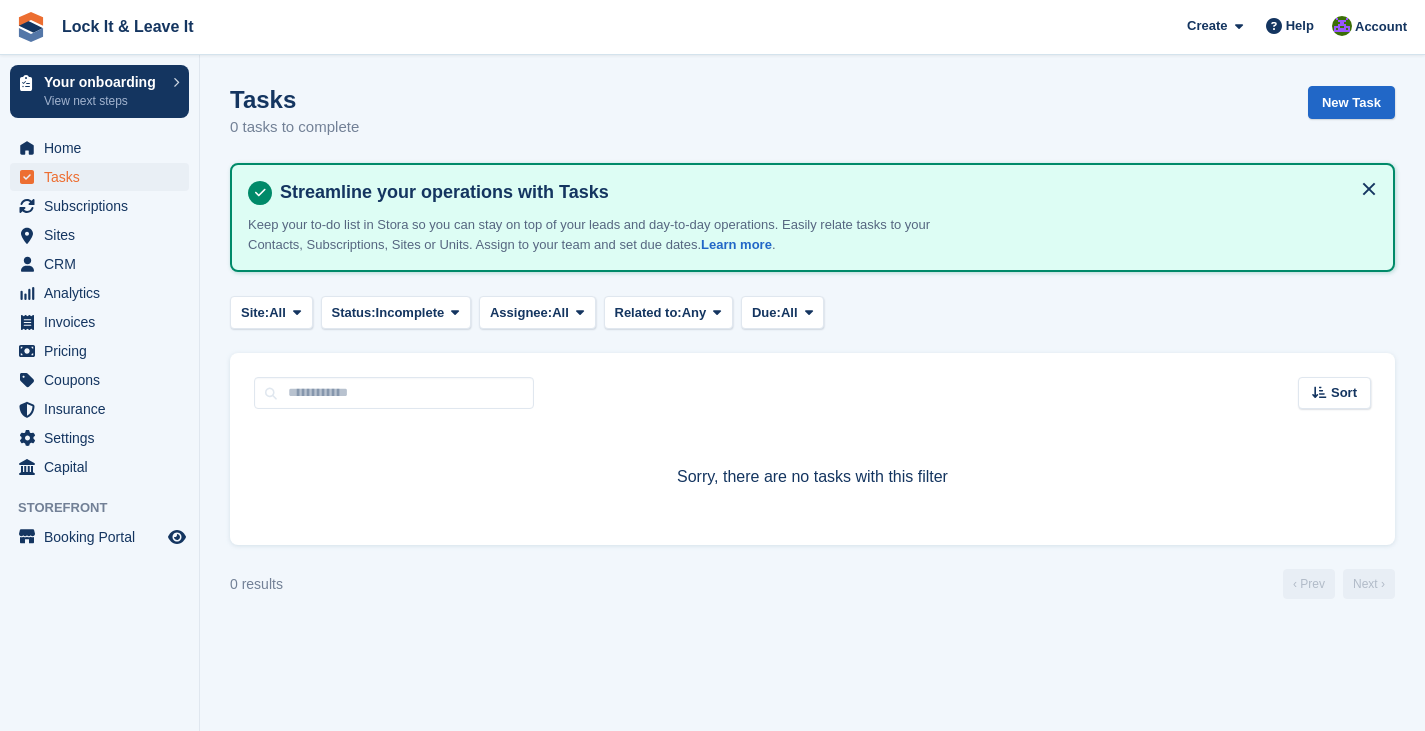 scroll, scrollTop: 0, scrollLeft: 0, axis: both 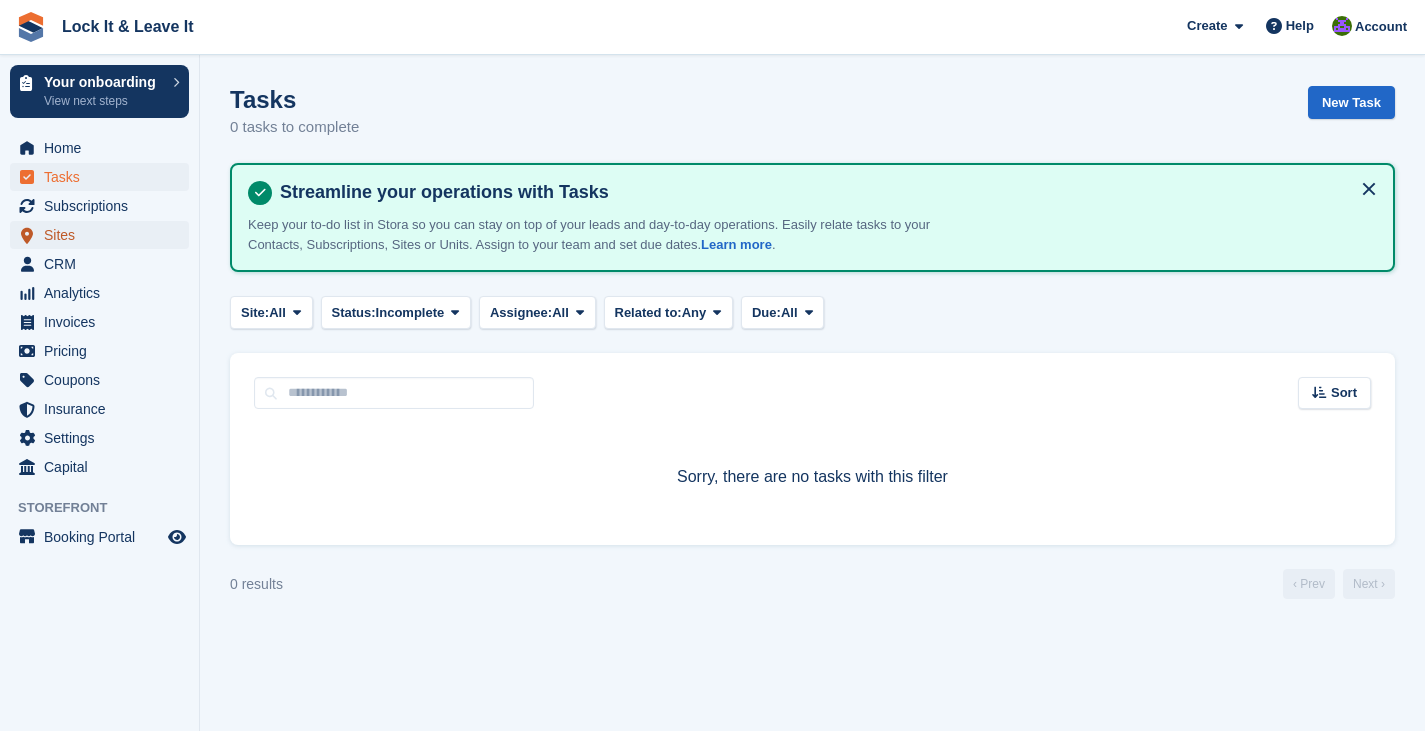 click on "Sites" at bounding box center (104, 235) 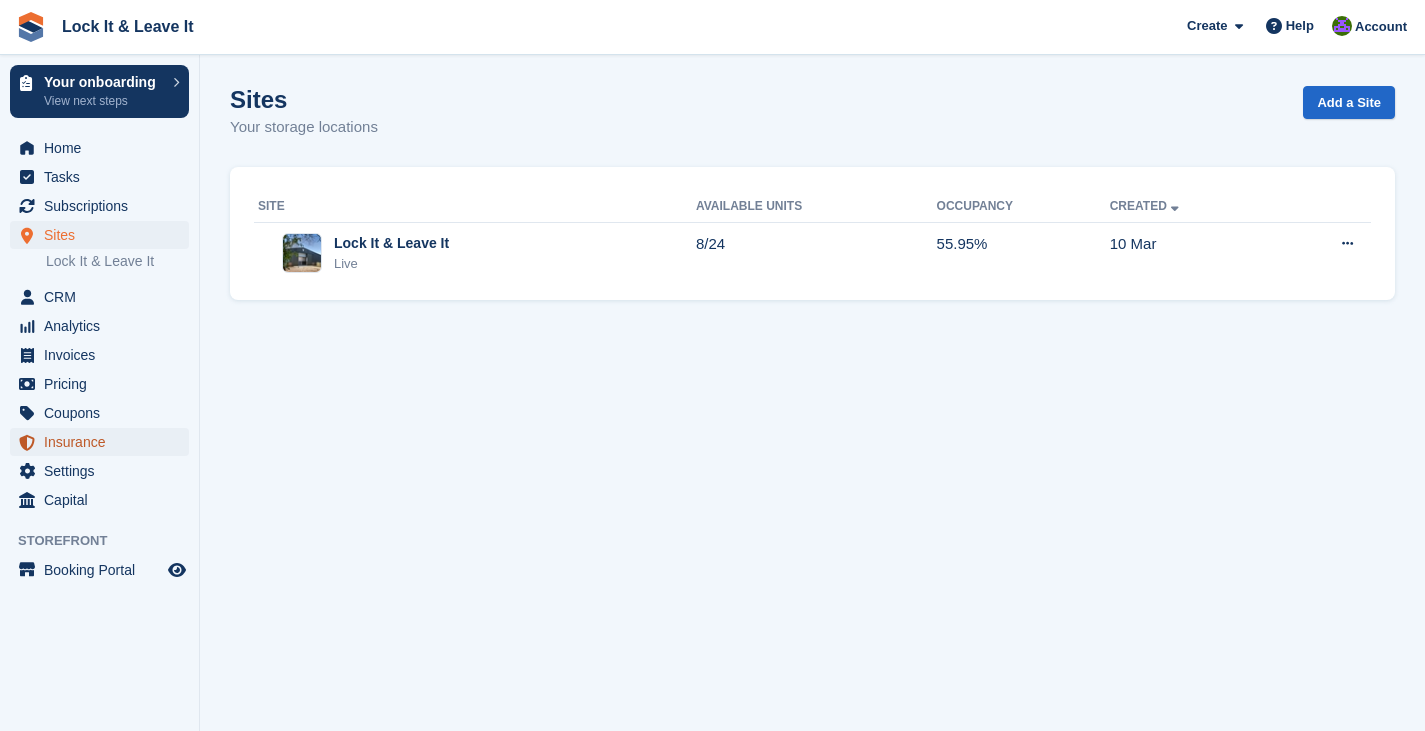 click on "Insurance" at bounding box center [104, 442] 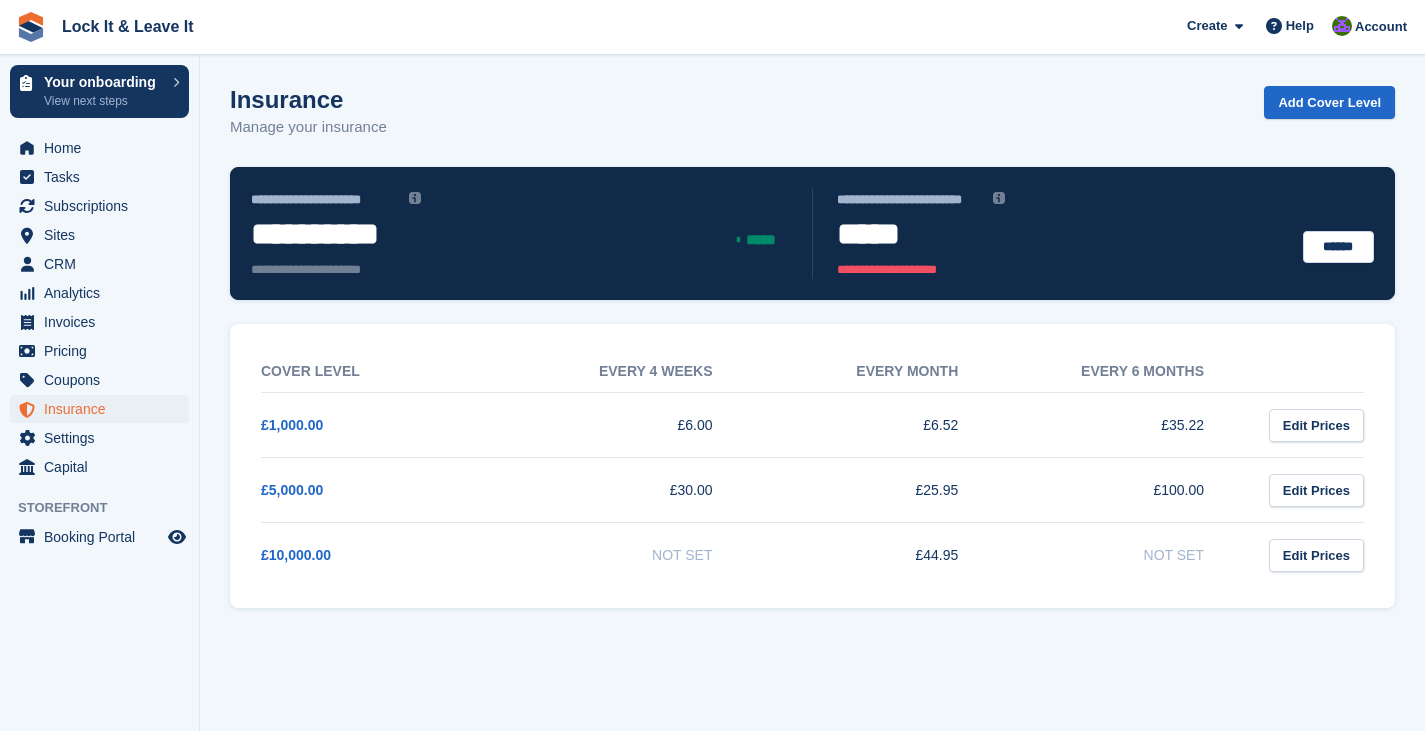 click at bounding box center [999, 198] 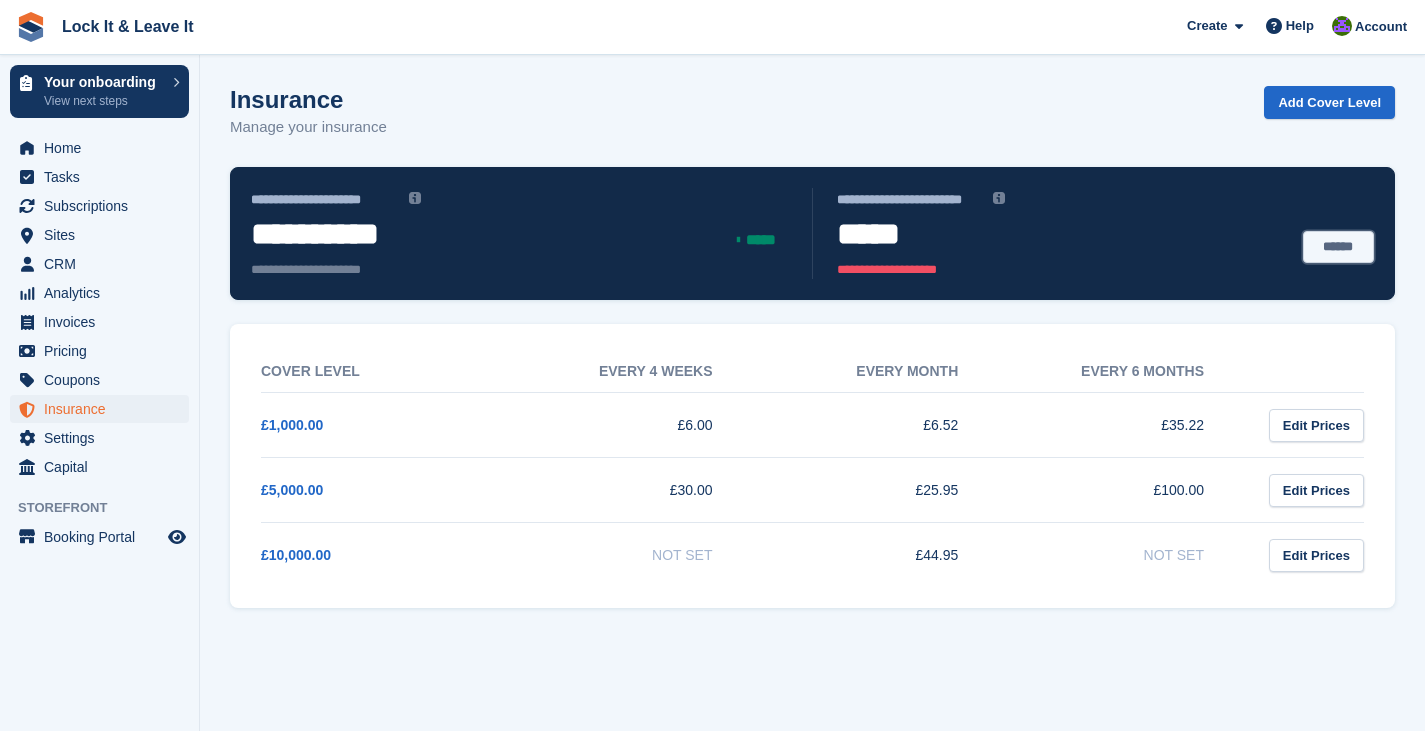 click on "******" at bounding box center [1338, 247] 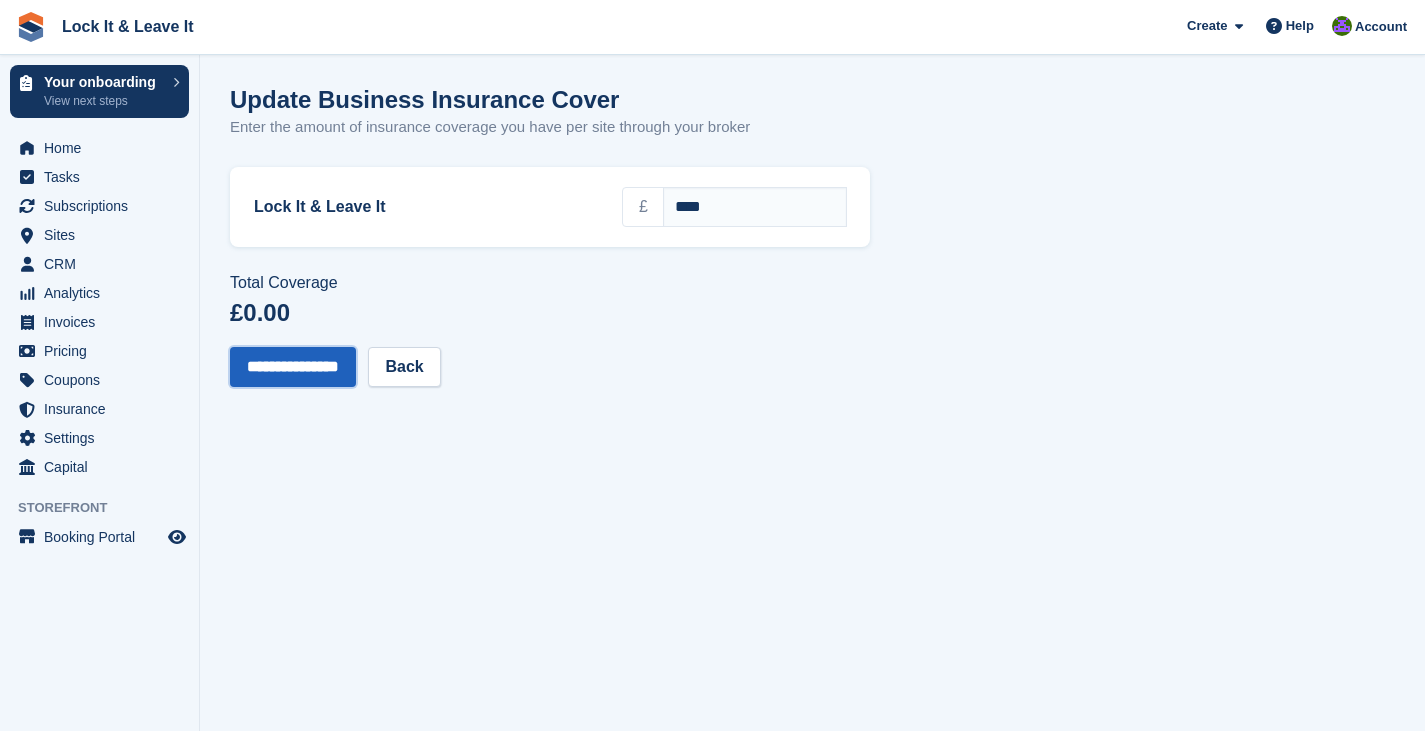 click on "**********" at bounding box center [293, 367] 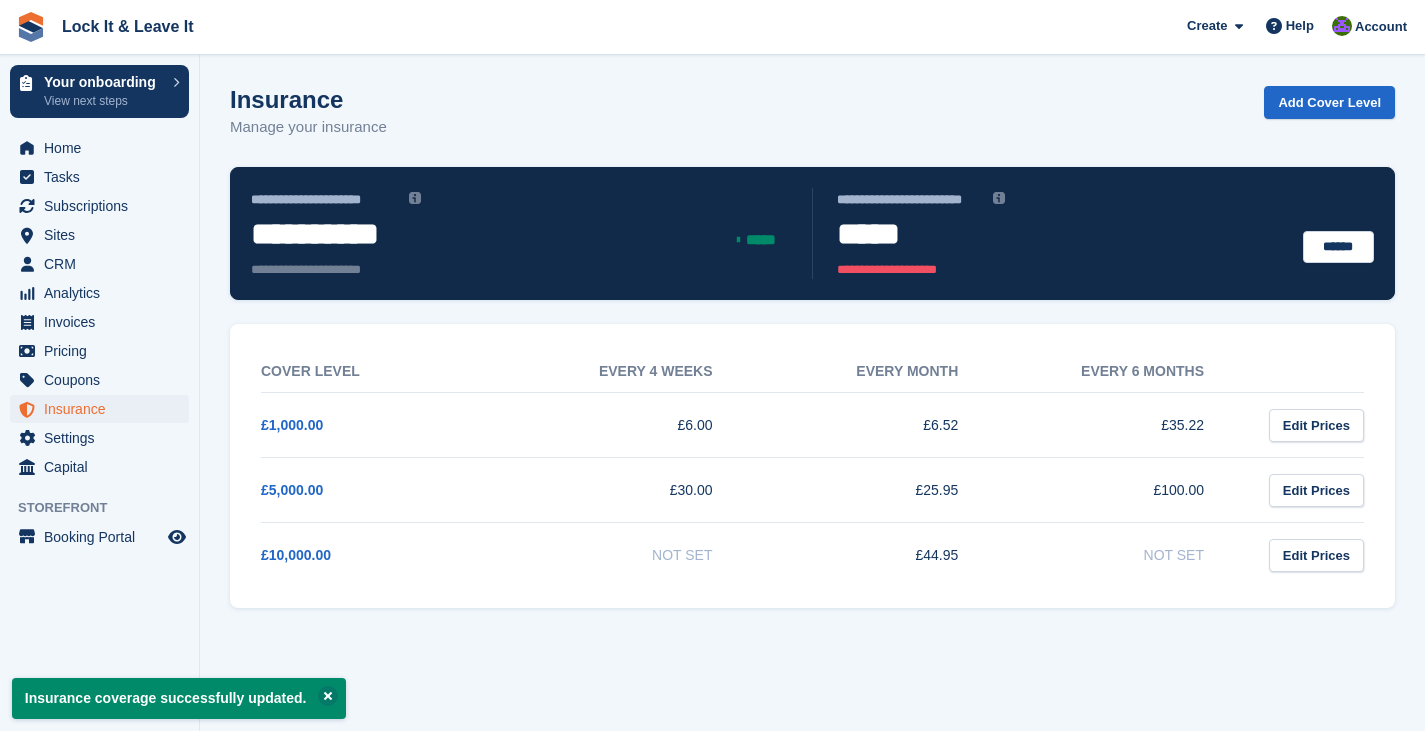 scroll, scrollTop: 0, scrollLeft: 0, axis: both 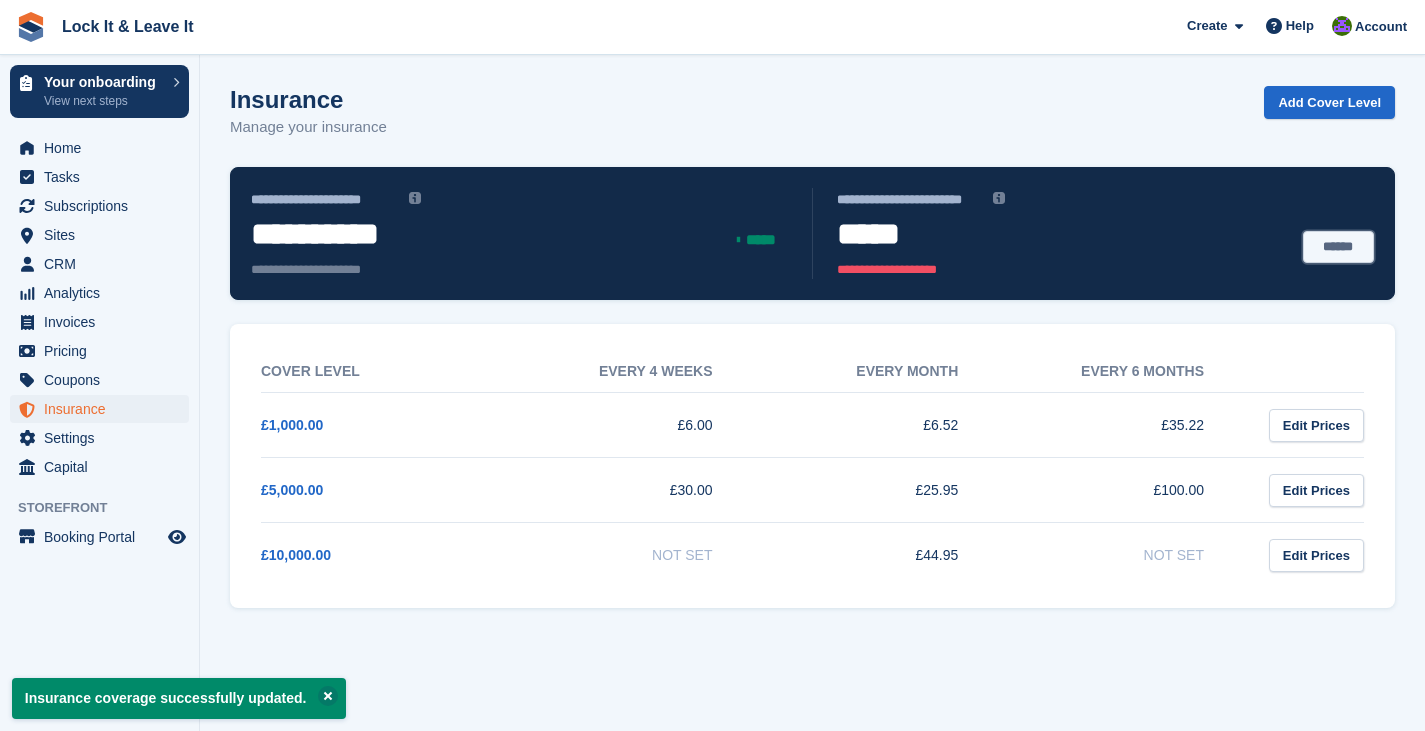 click on "******" at bounding box center (1338, 247) 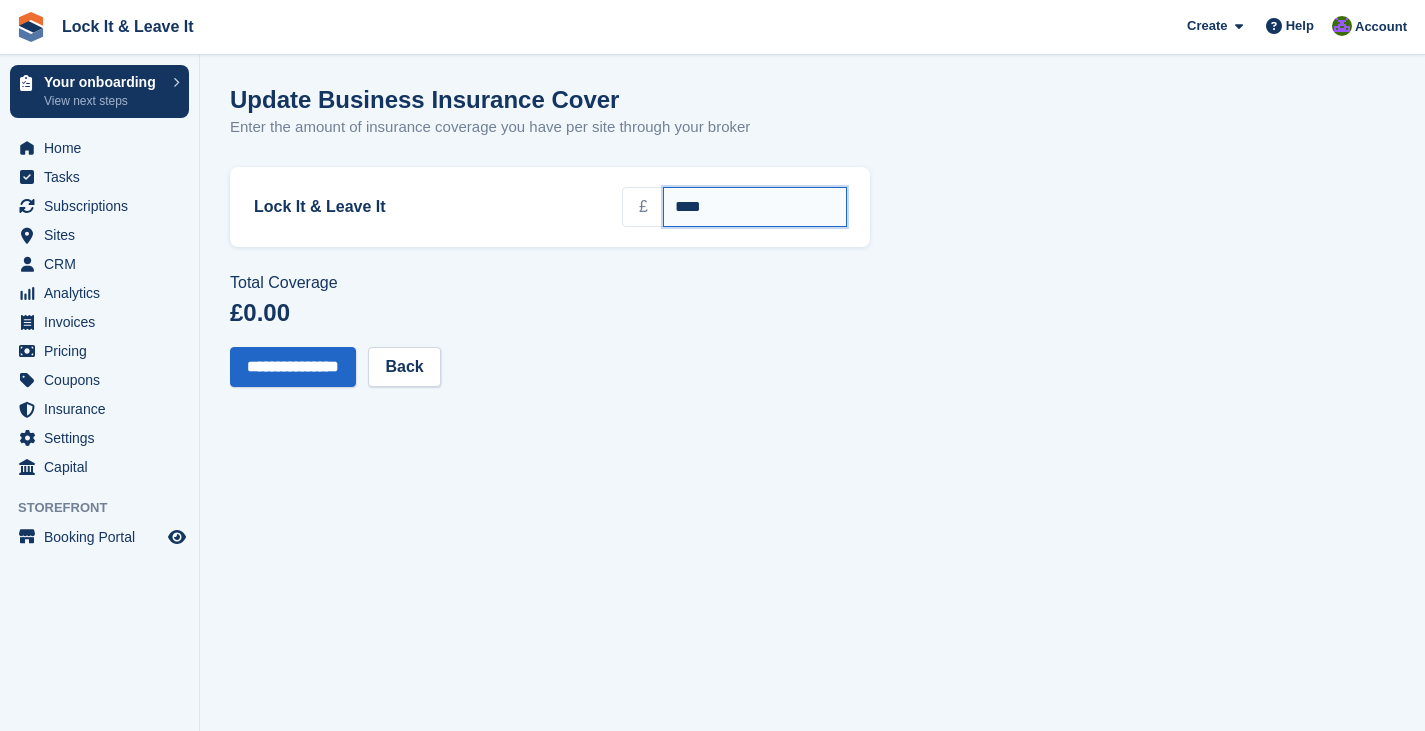 click on "****" at bounding box center (755, 207) 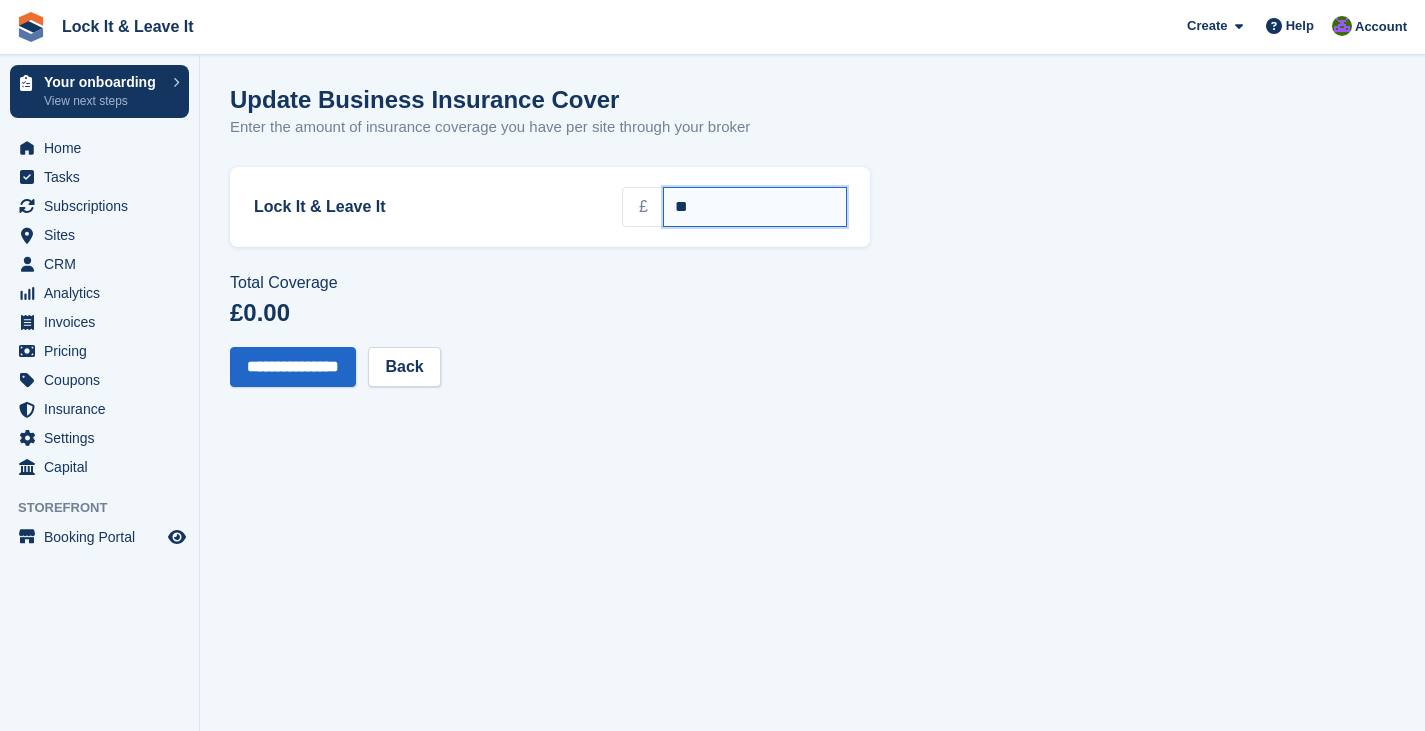 type on "*" 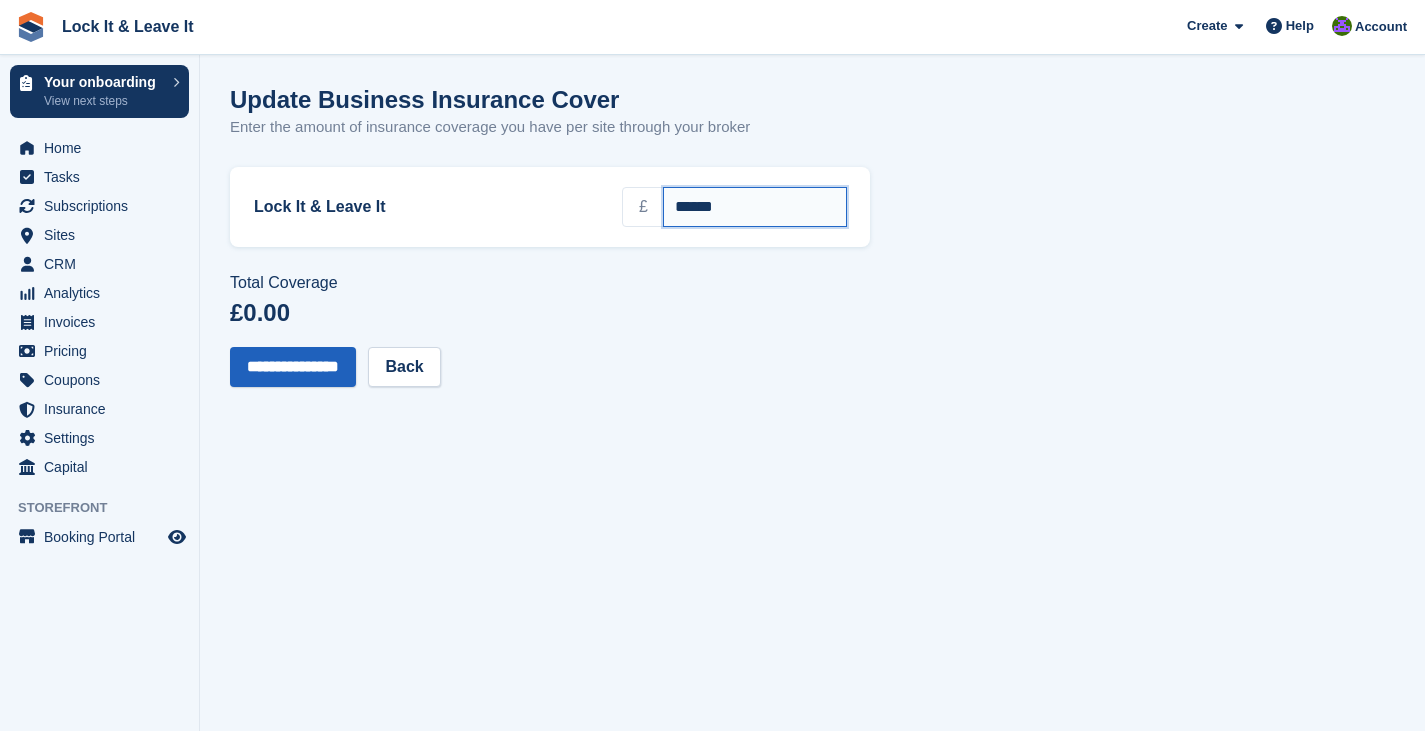 type on "******" 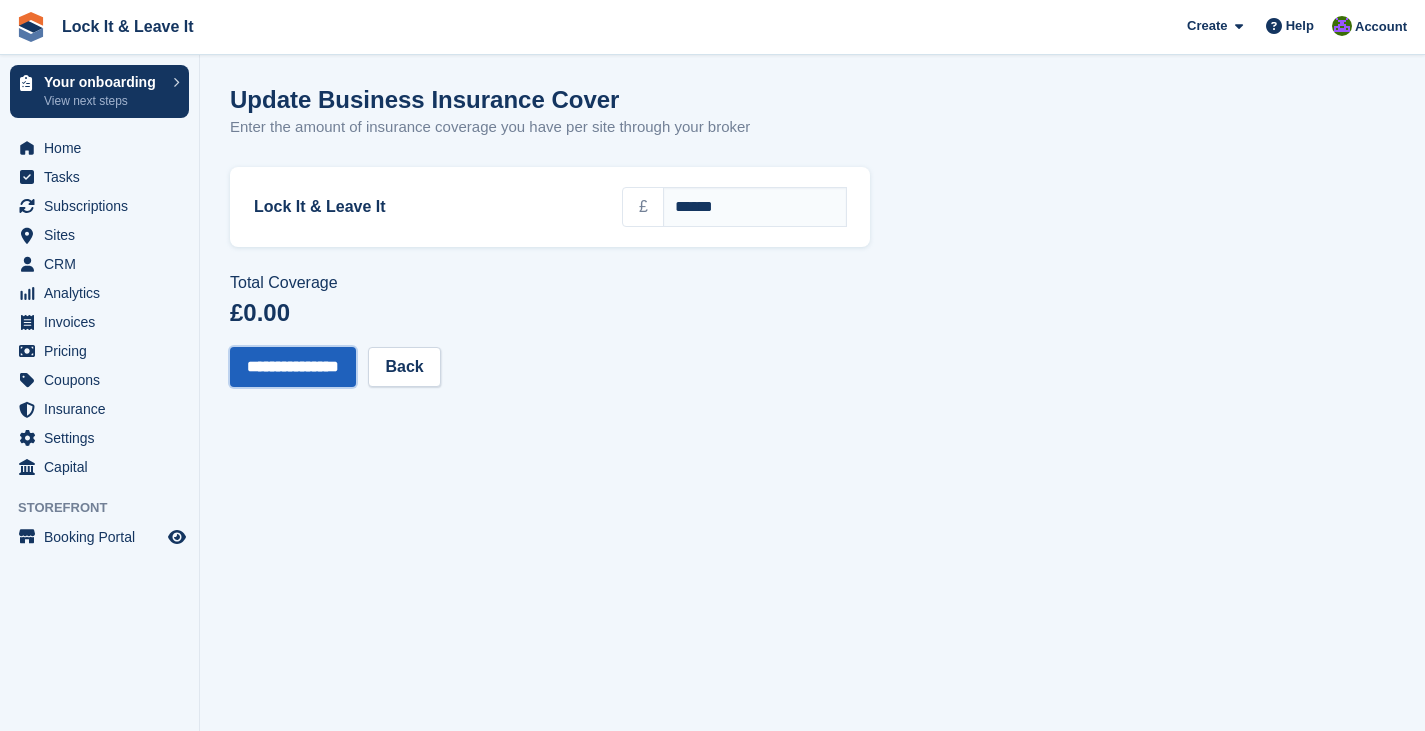 click on "**********" at bounding box center [293, 367] 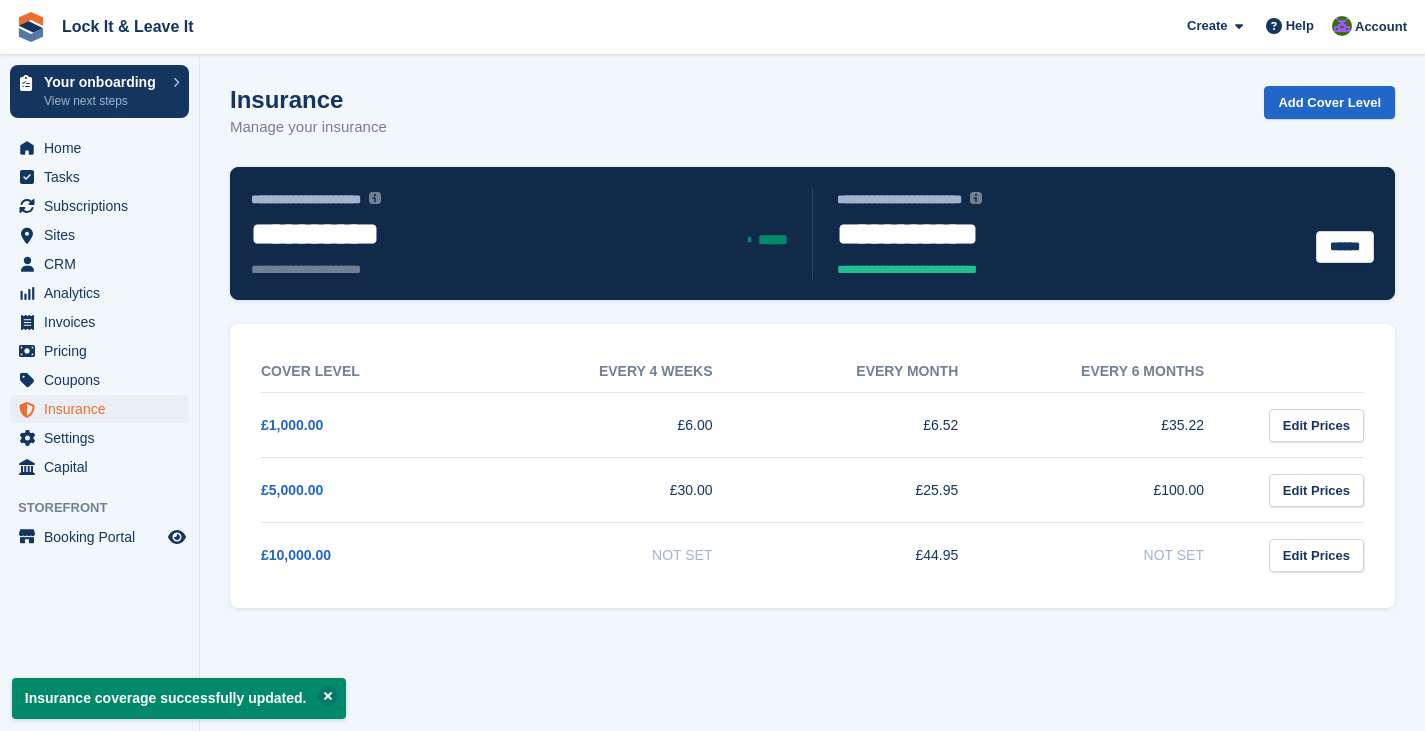scroll, scrollTop: 0, scrollLeft: 0, axis: both 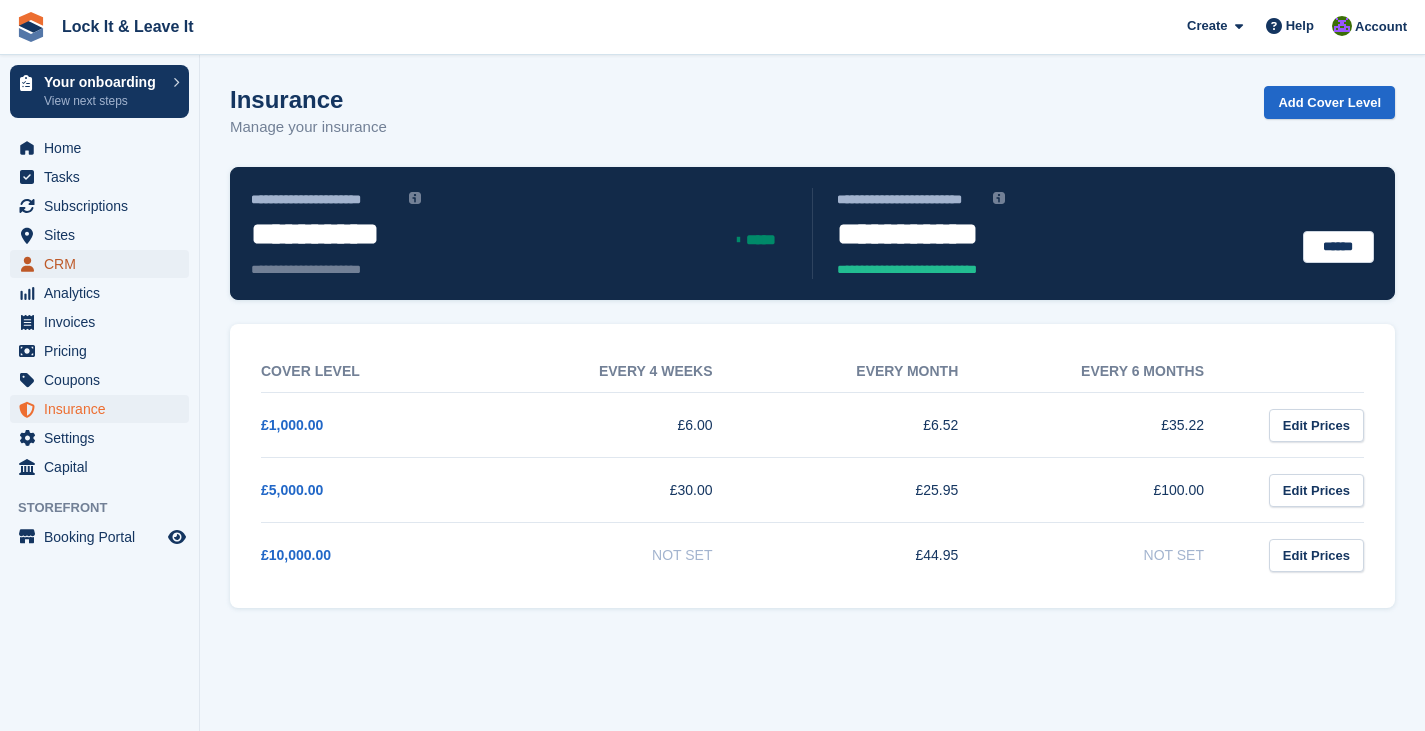 click on "CRM" at bounding box center (104, 264) 